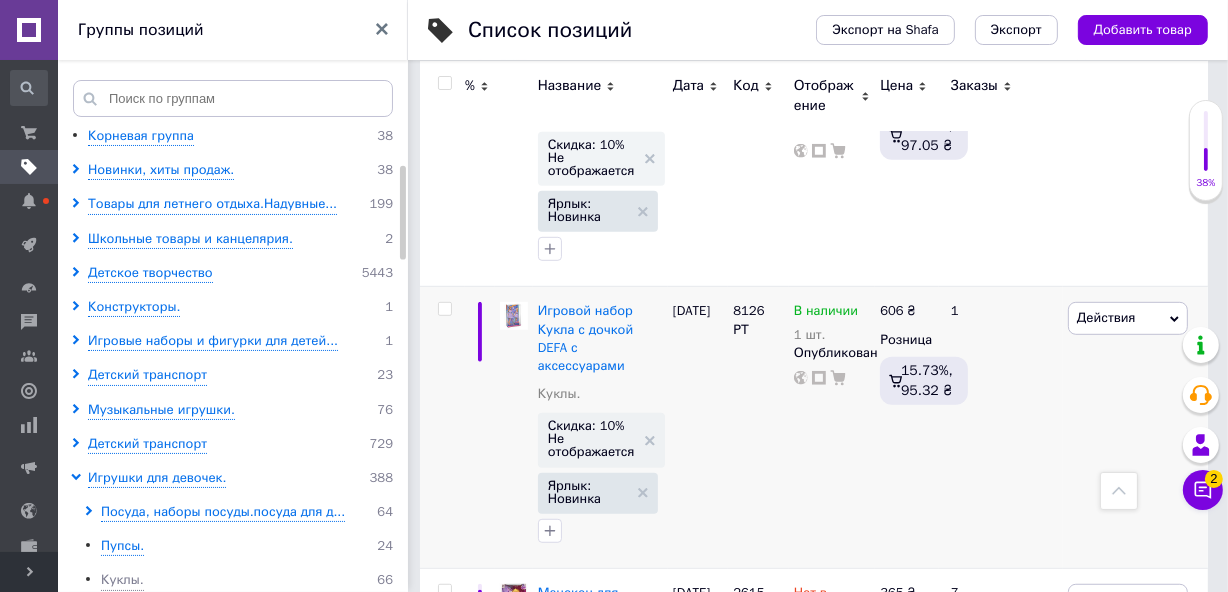 scroll, scrollTop: 1032, scrollLeft: 0, axis: vertical 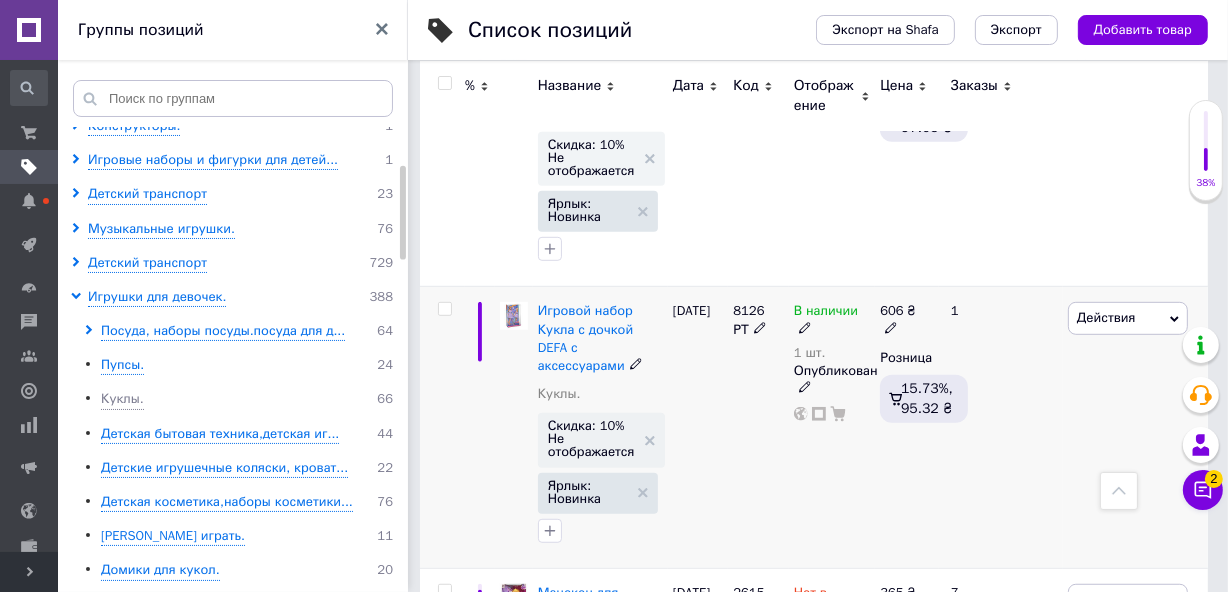 drag, startPoint x: 727, startPoint y: 364, endPoint x: 756, endPoint y: 362, distance: 29.068884 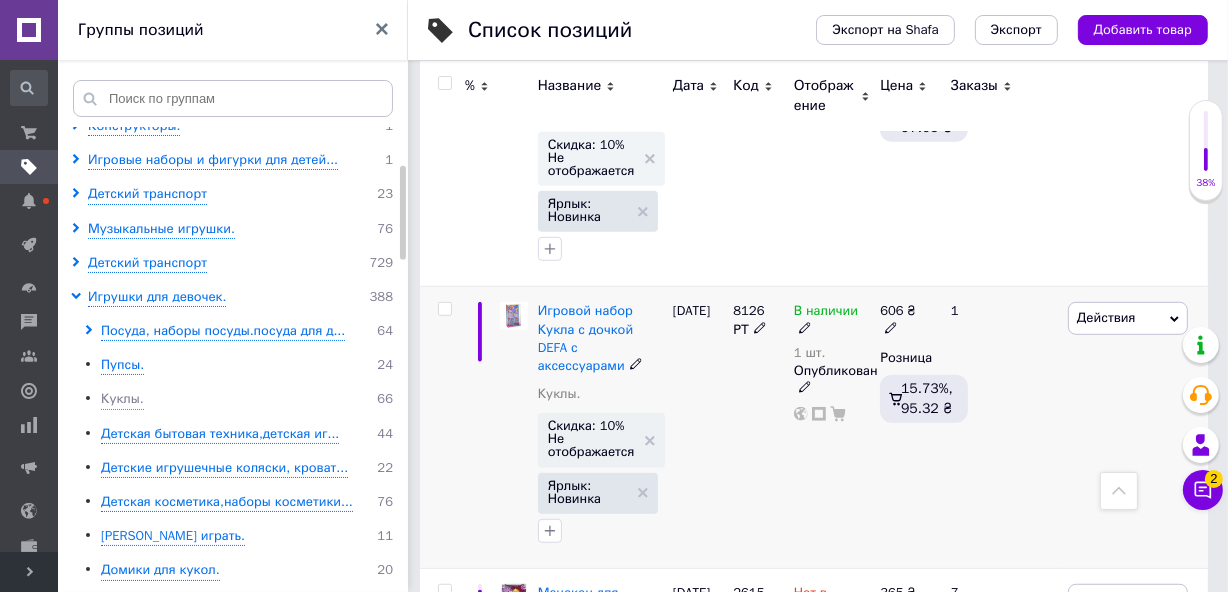 click on "Игровой набор Кукла с дочкой DEFA  с аксессуарами Куклы. Скидка: 10% Не отображается Ярлык: Новинка 29.04.2025  8126 РТ В наличии 1 шт. Опубликован 606   ₴ Розница 15.73%, 95.32 ₴ 1 Действия Редактировать Поднять в начало группы Копировать Скидка Подарок Сопутствующие Скрыть Ярлык Добавить на витрину Добавить в кампанию Каталог ProSale Удалить" at bounding box center [814, 427] 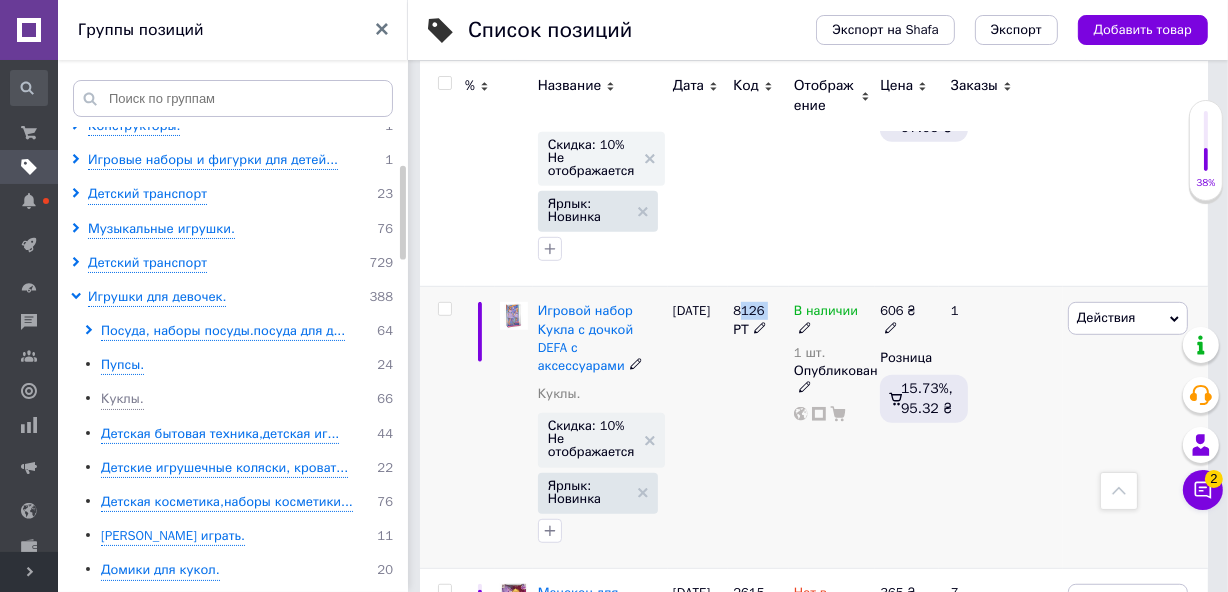 drag, startPoint x: 732, startPoint y: 355, endPoint x: 761, endPoint y: 360, distance: 29.427877 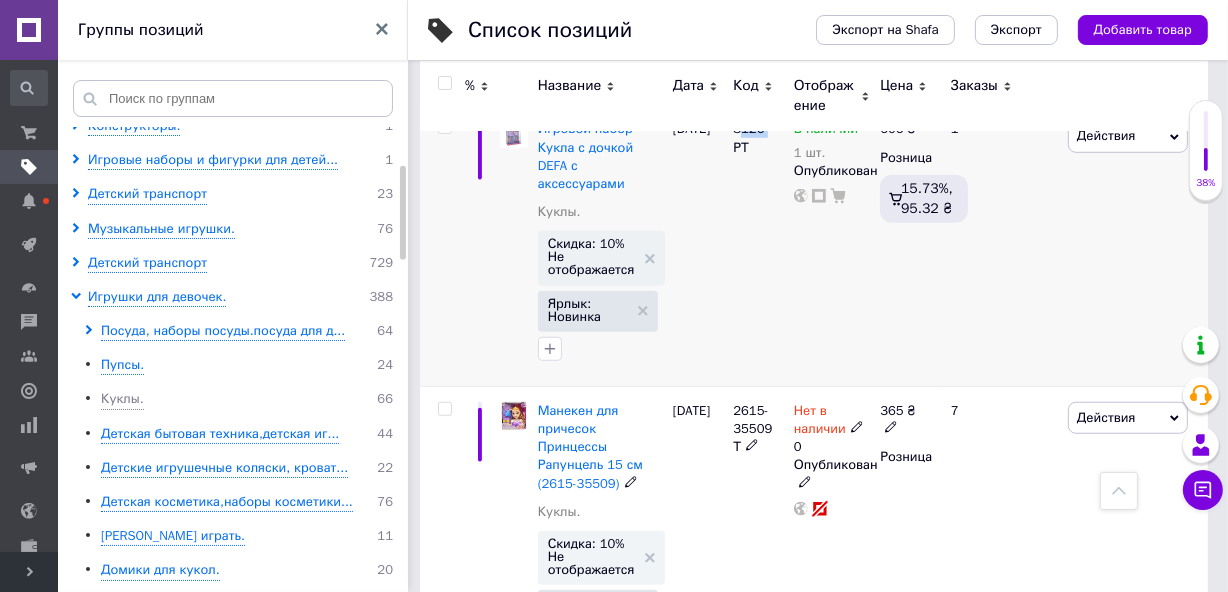 scroll, scrollTop: 1396, scrollLeft: 0, axis: vertical 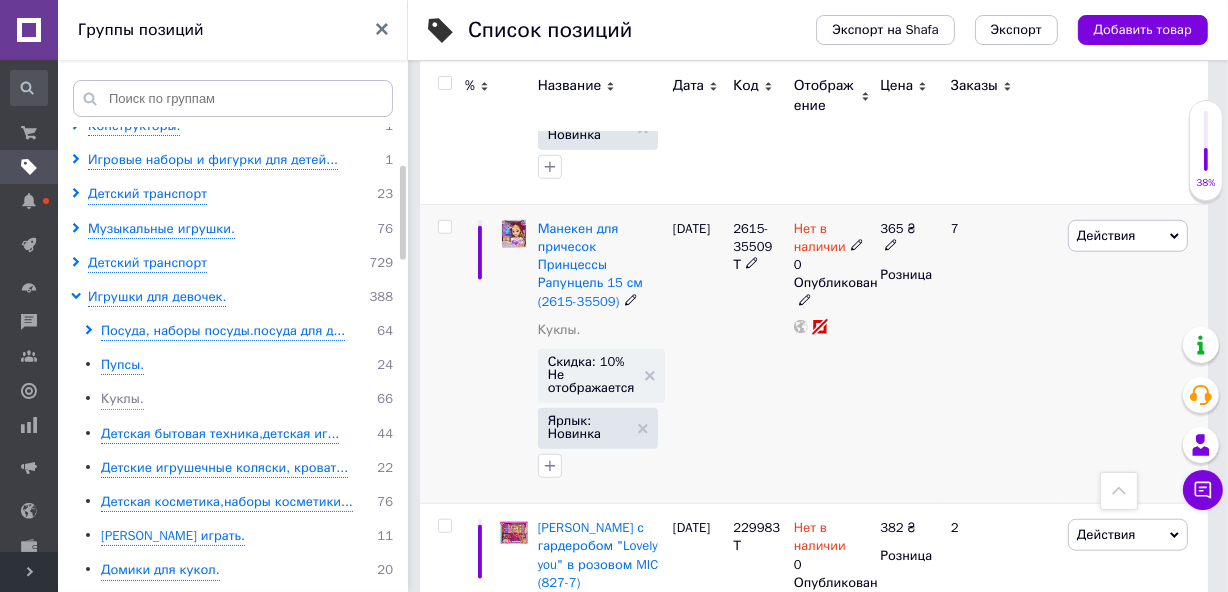 drag, startPoint x: 727, startPoint y: 254, endPoint x: 750, endPoint y: 259, distance: 23.537205 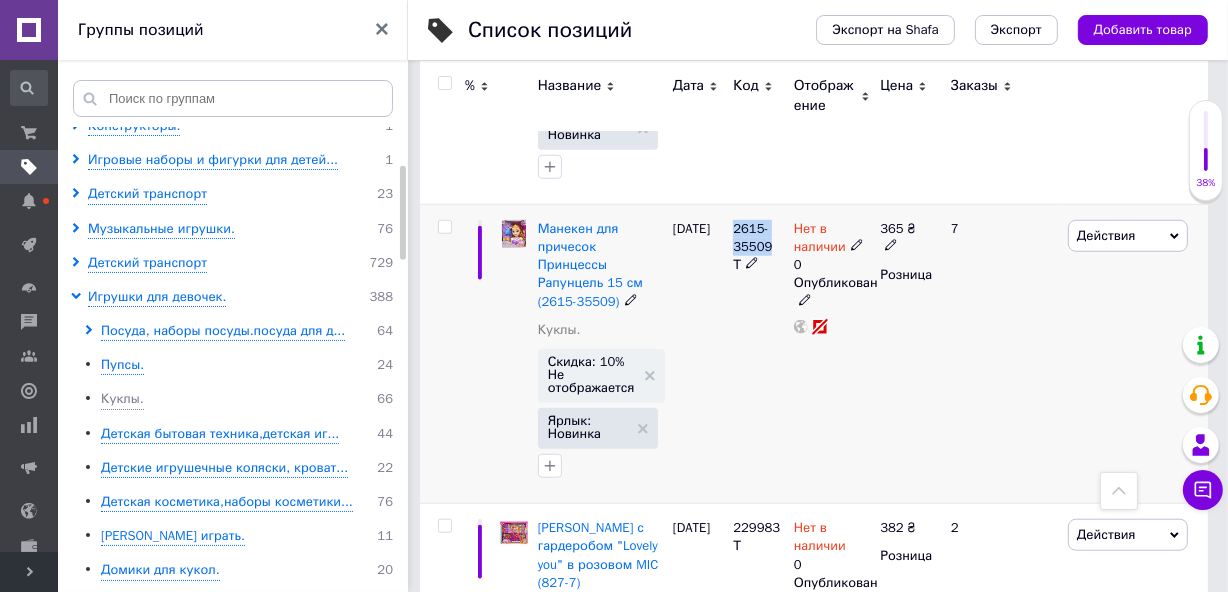 drag, startPoint x: 734, startPoint y: 253, endPoint x: 770, endPoint y: 269, distance: 39.39543 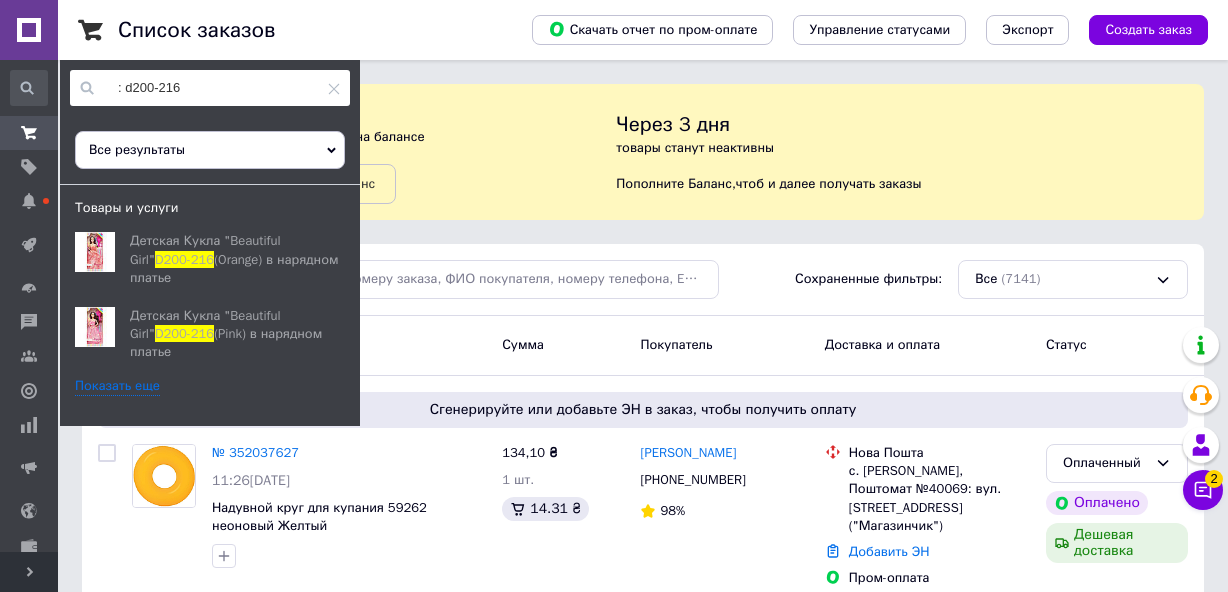 drag, startPoint x: 0, startPoint y: 0, endPoint x: 122, endPoint y: 77, distance: 144.26712 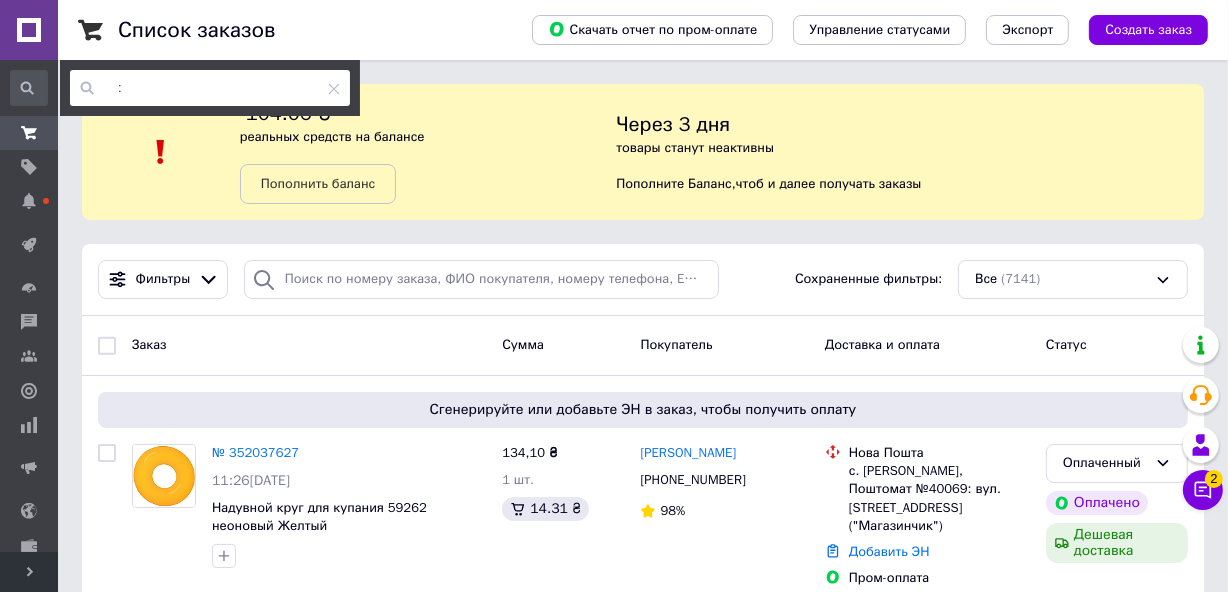 paste on "8126" 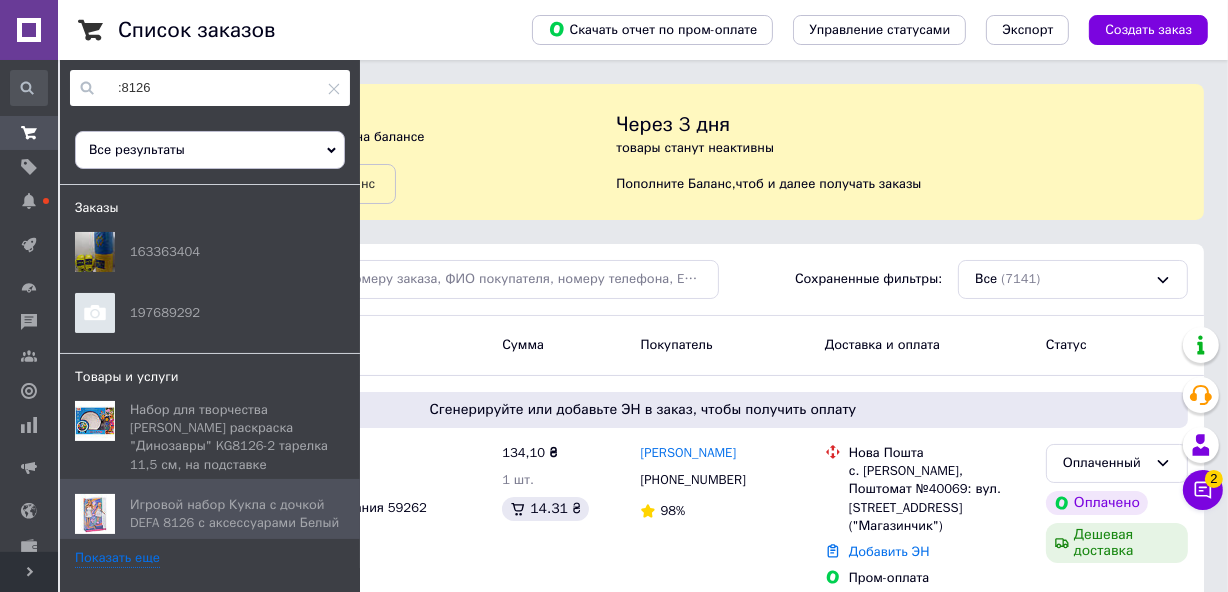 type on ":8126" 